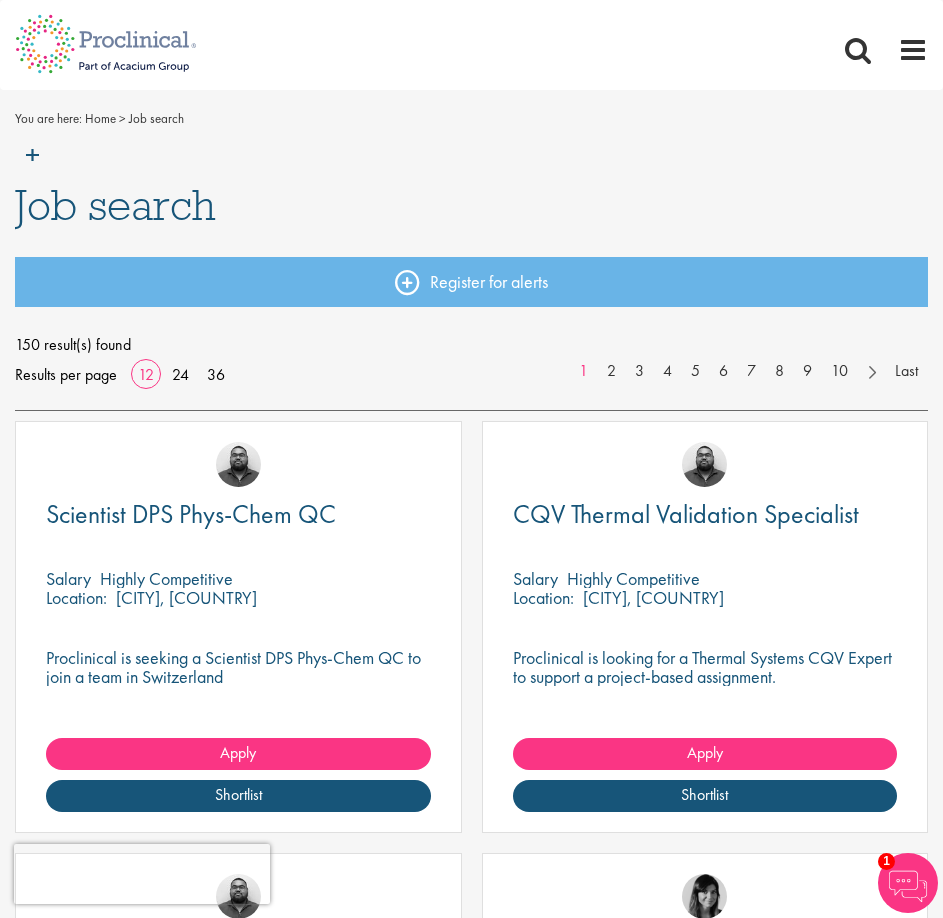 scroll, scrollTop: 0, scrollLeft: 0, axis: both 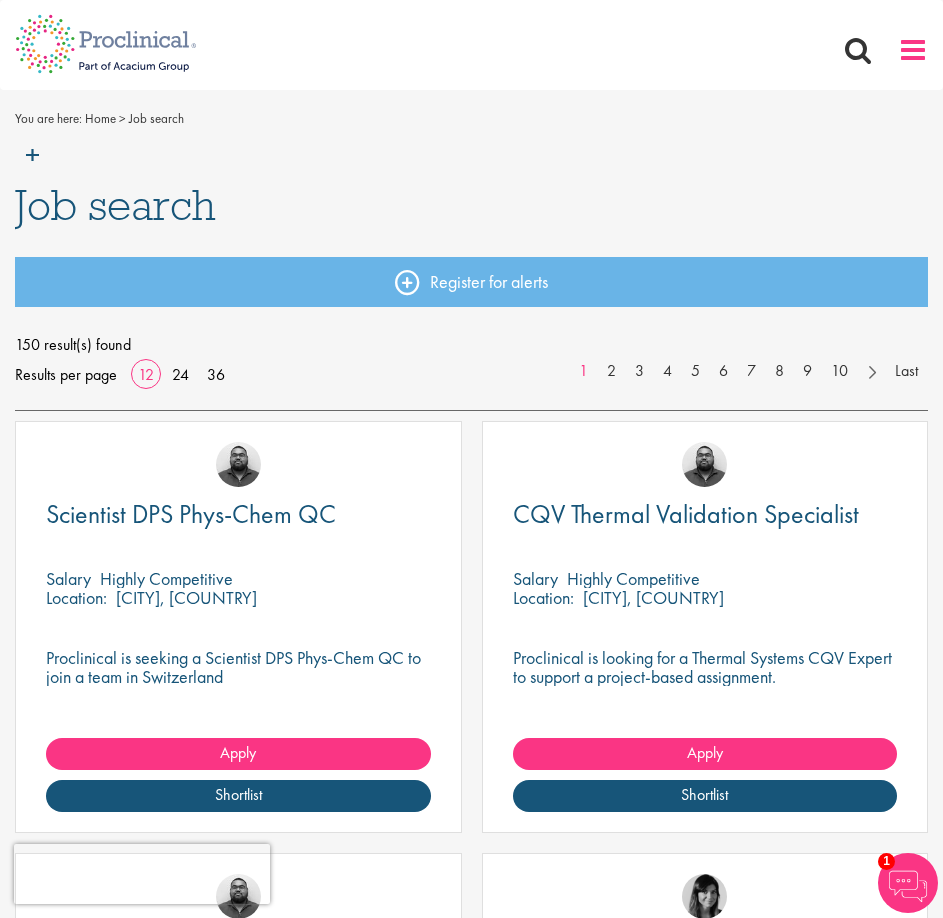 click at bounding box center [913, 50] 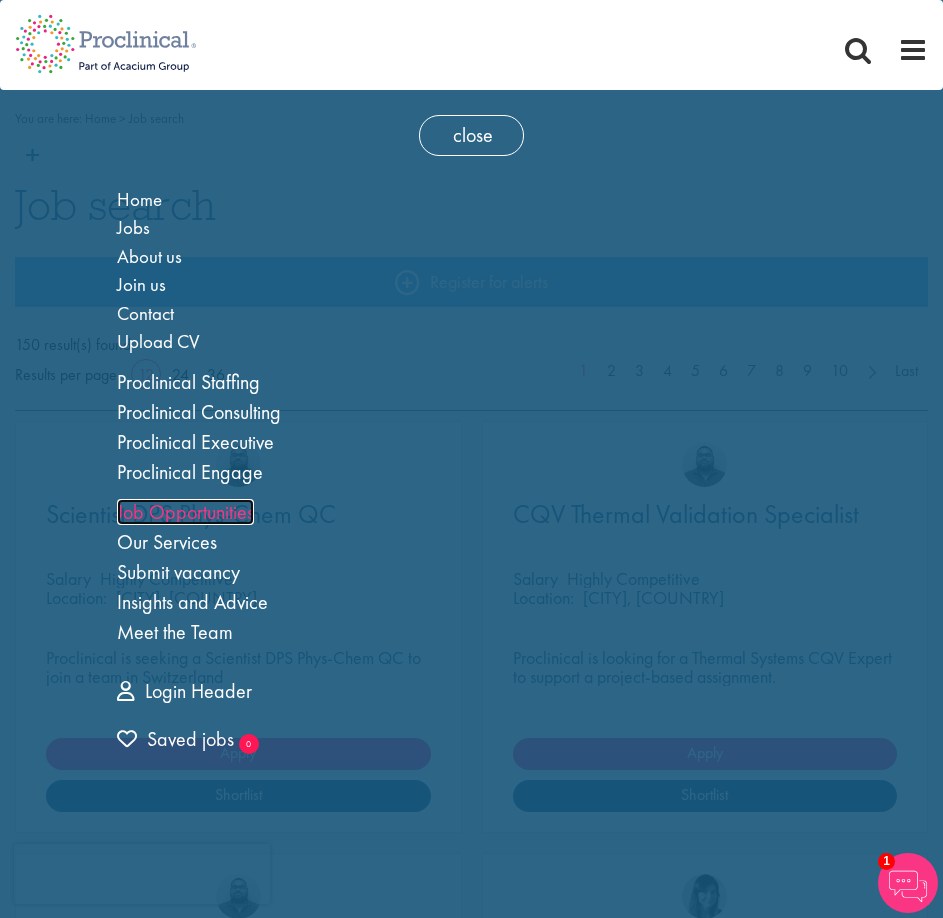 click on "Job Opportunities" at bounding box center [185, 512] 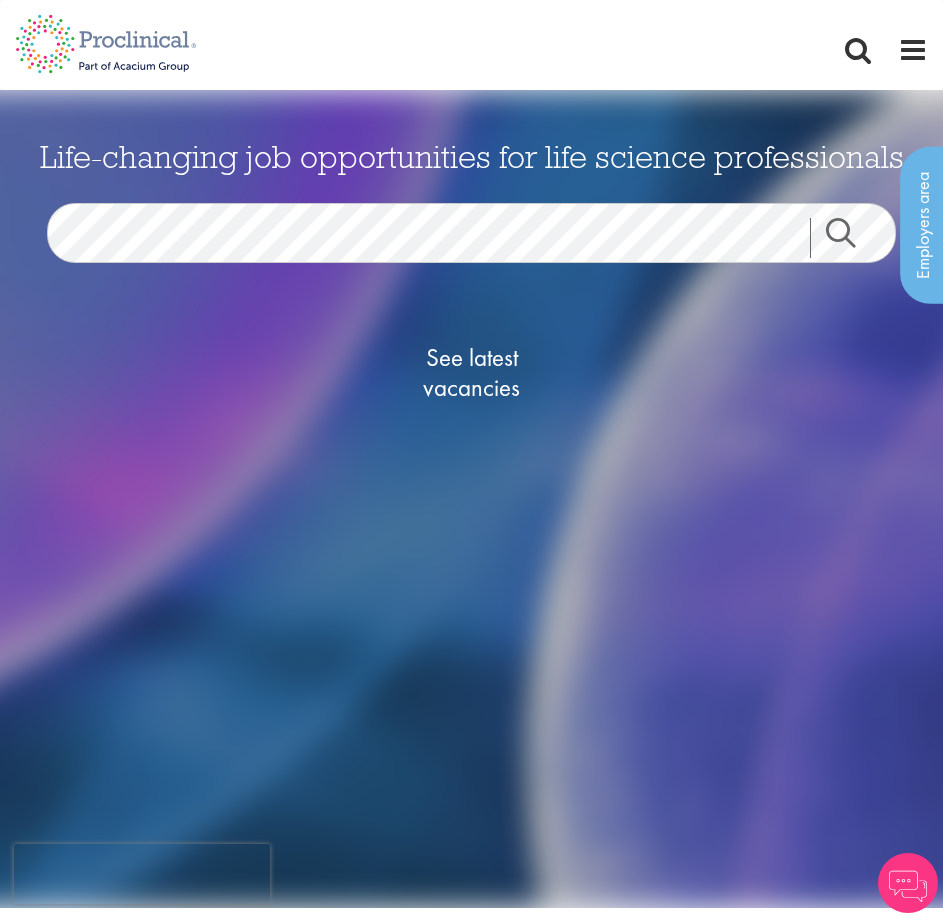 scroll, scrollTop: 0, scrollLeft: 0, axis: both 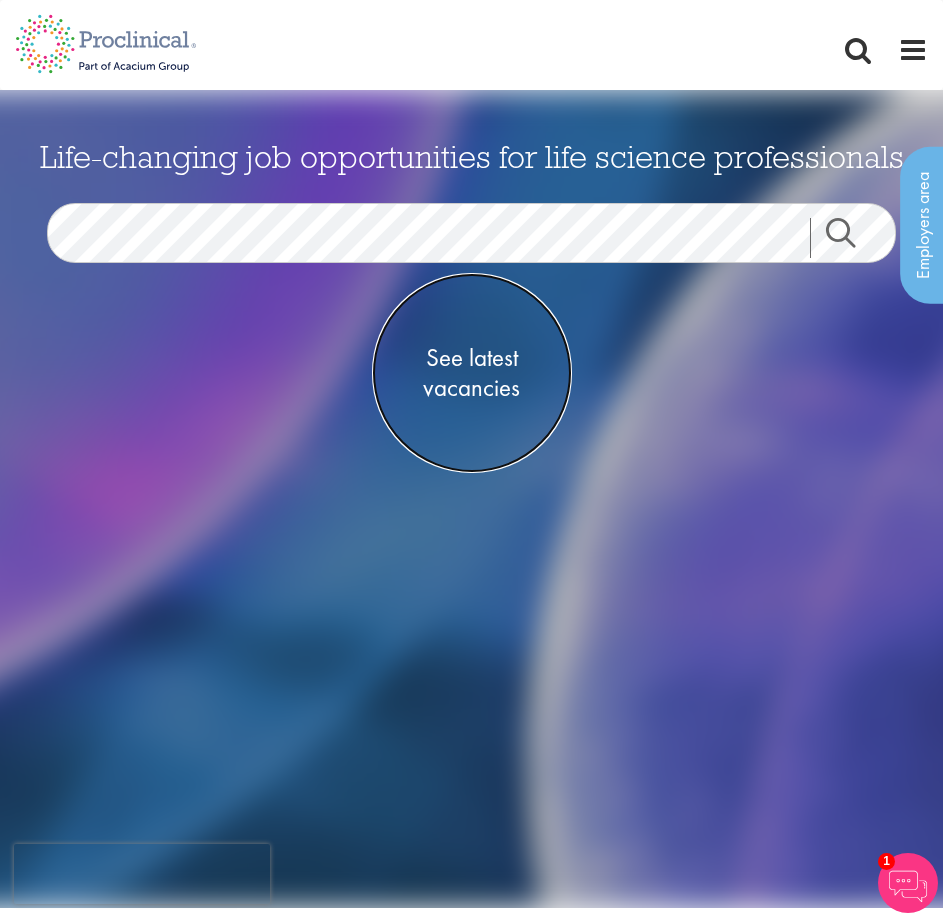 click on "See latest  vacancies" at bounding box center [472, 373] 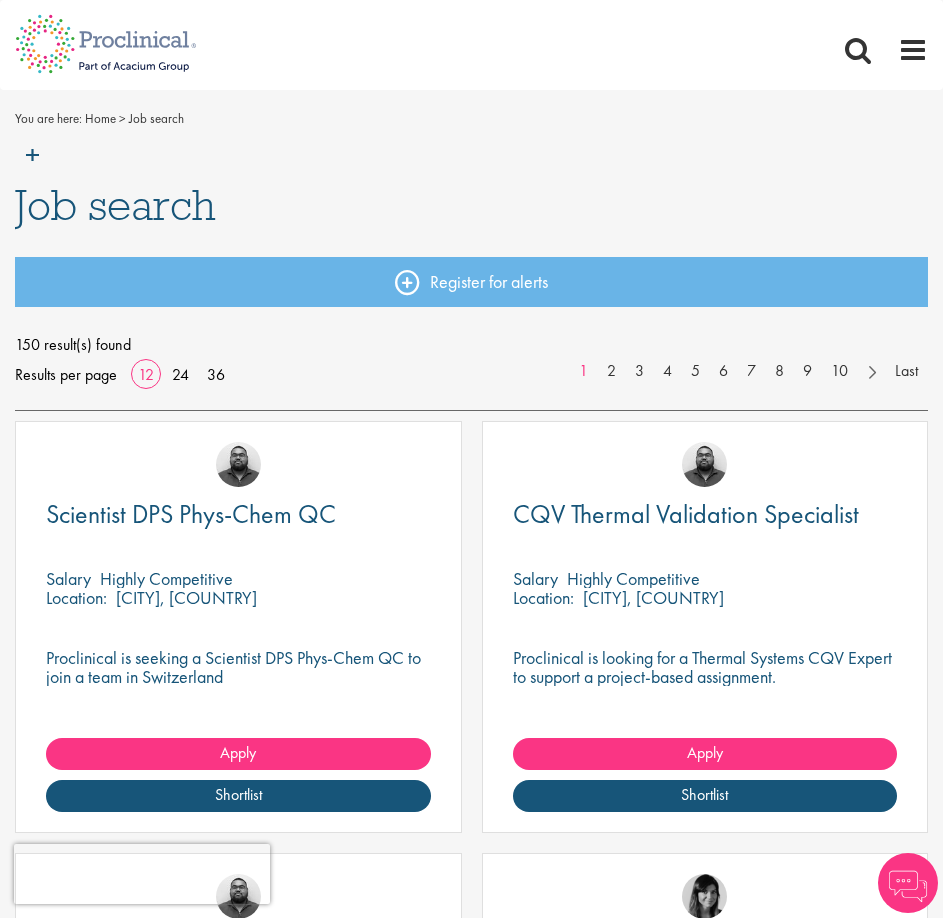 scroll, scrollTop: 0, scrollLeft: 0, axis: both 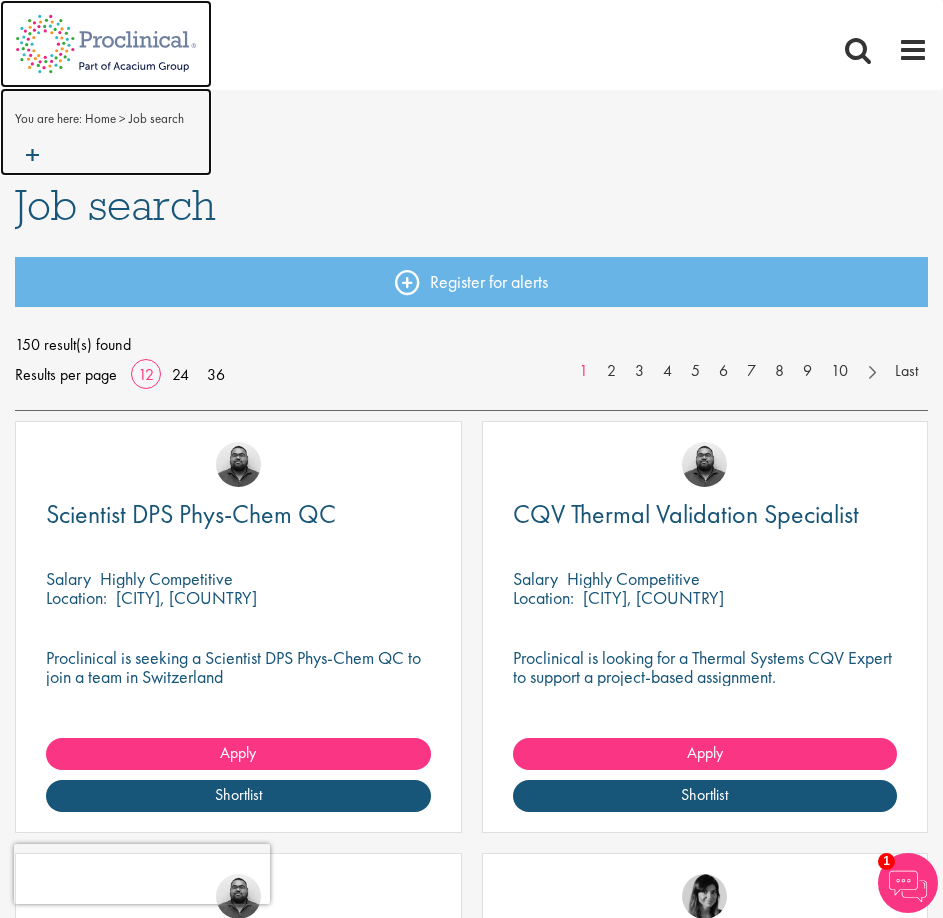 click at bounding box center [106, 132] 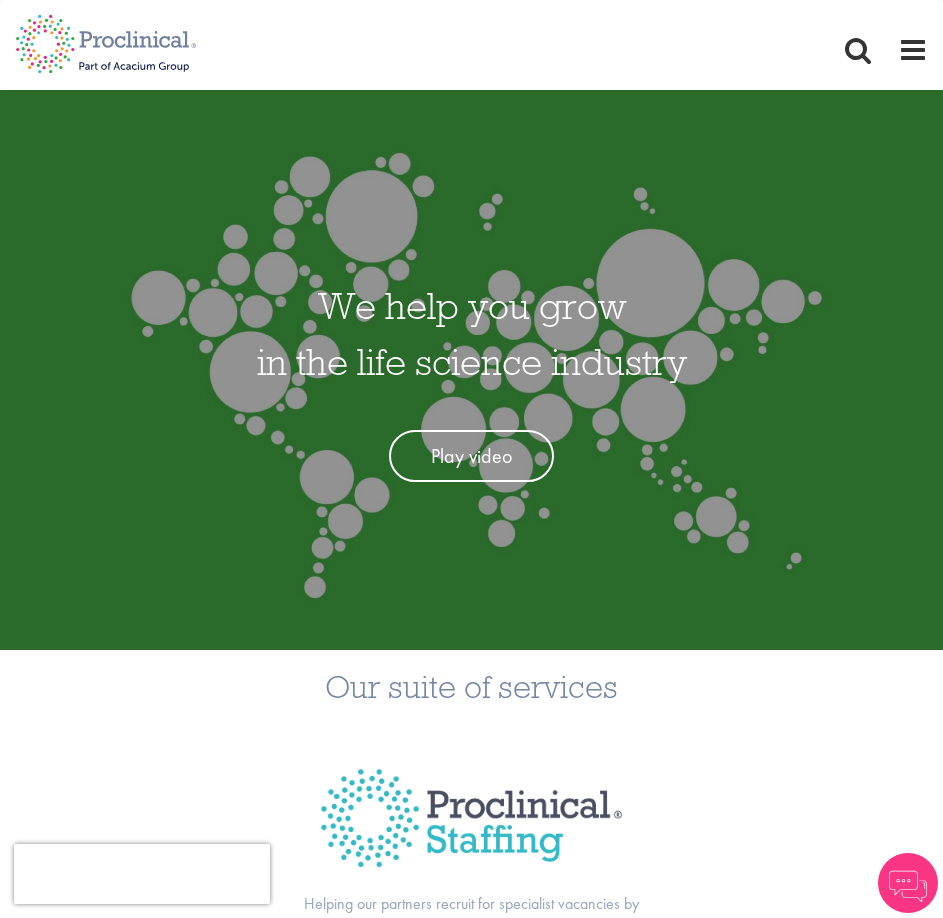 scroll, scrollTop: 0, scrollLeft: 0, axis: both 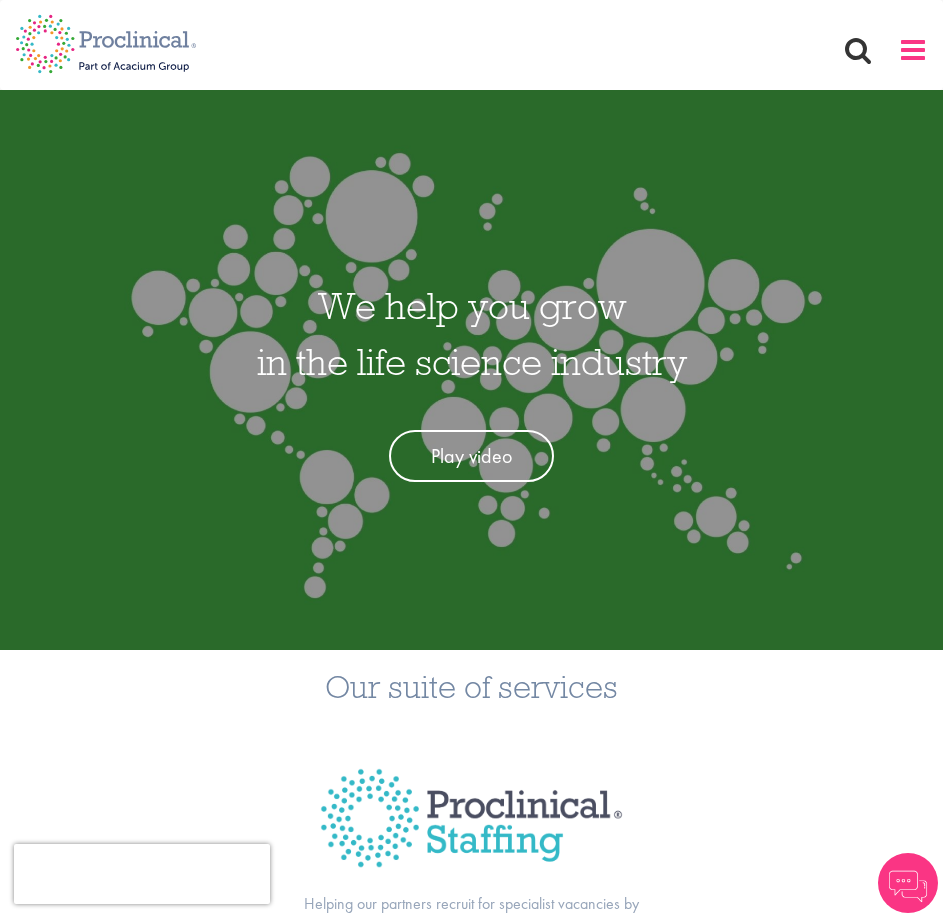 click at bounding box center (913, 50) 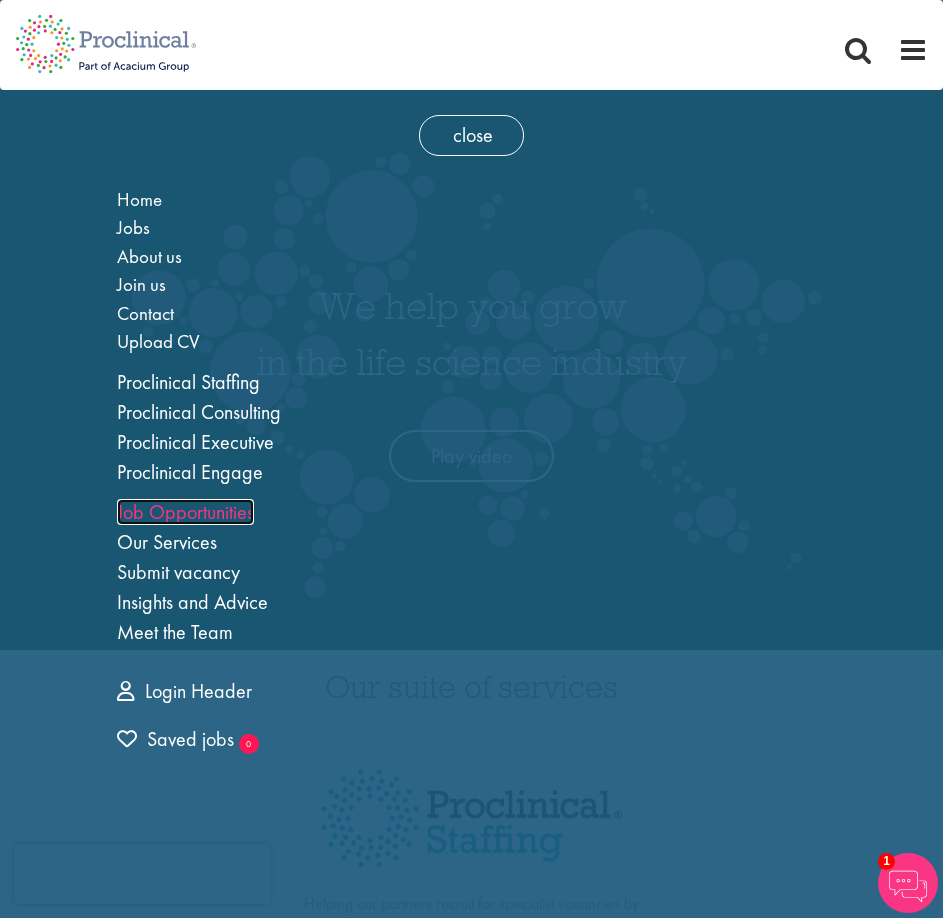 click on "Job Opportunities" at bounding box center (185, 512) 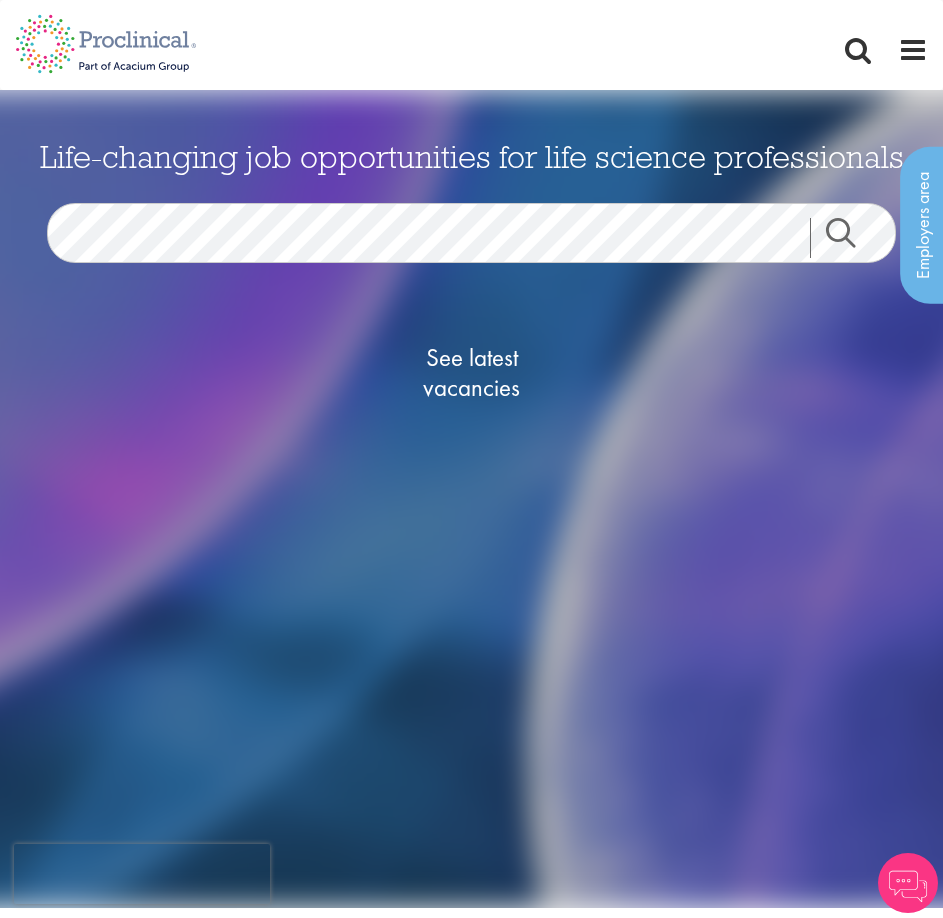 scroll, scrollTop: 0, scrollLeft: 0, axis: both 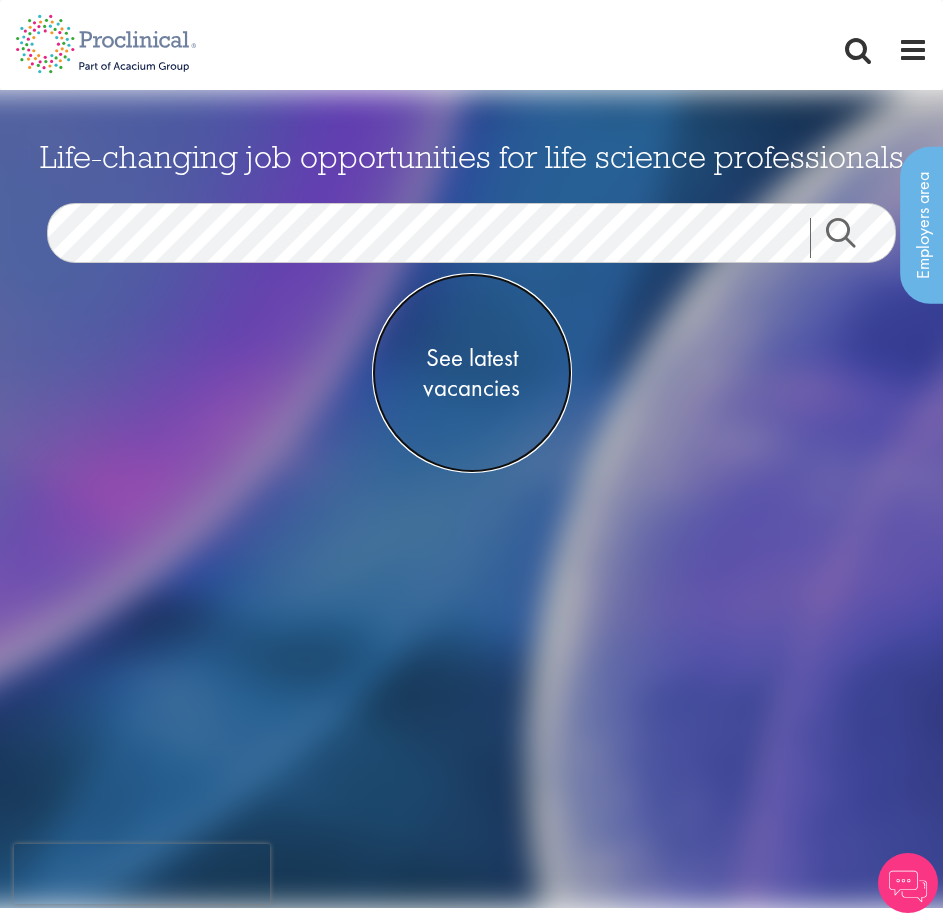 click on "See latest  vacancies" at bounding box center (472, 373) 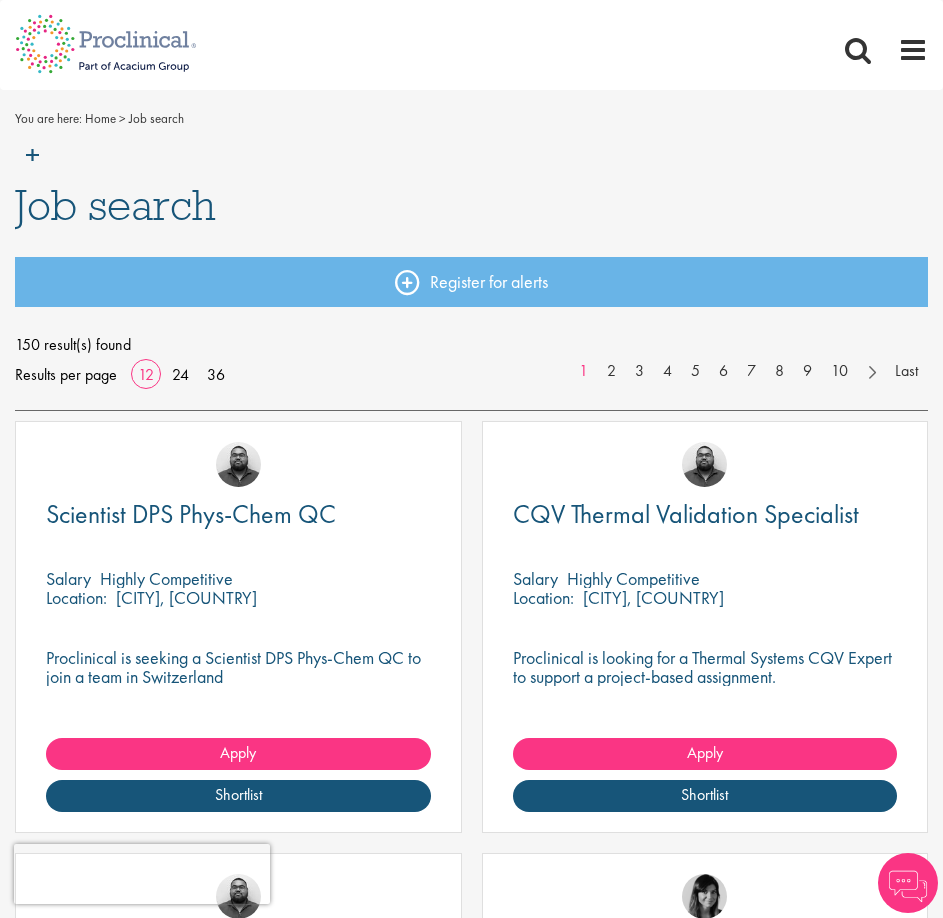 scroll, scrollTop: 0, scrollLeft: 0, axis: both 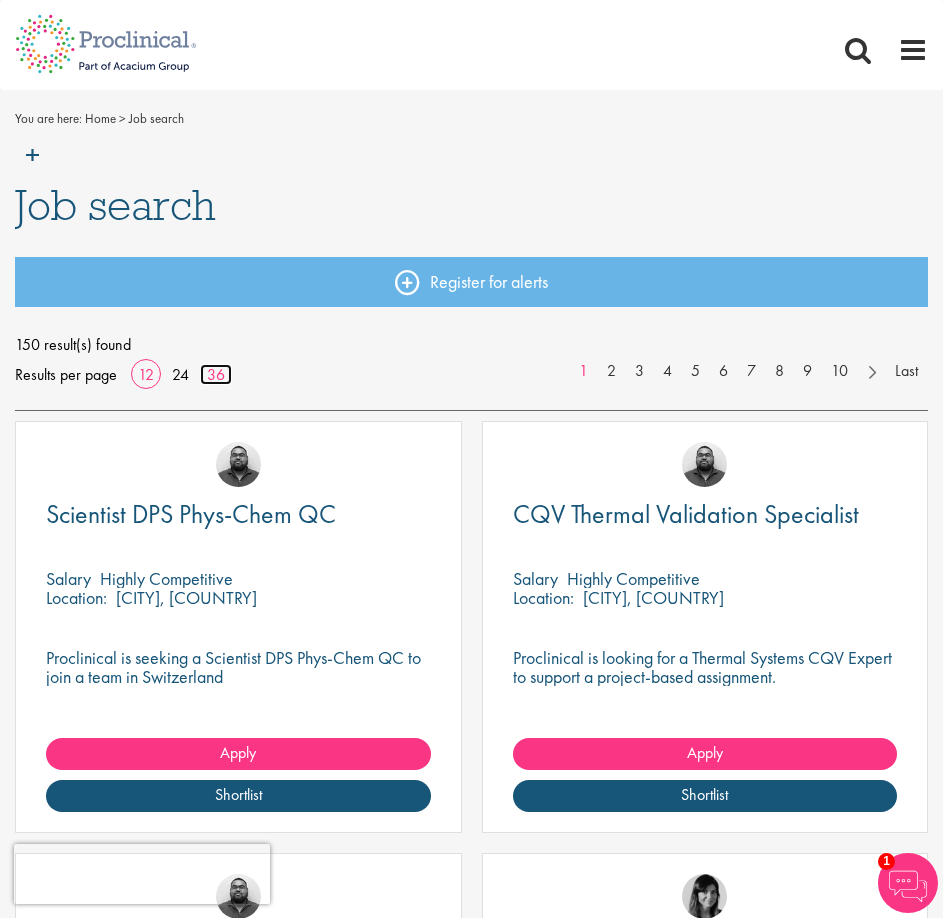 click on "36" at bounding box center (216, 374) 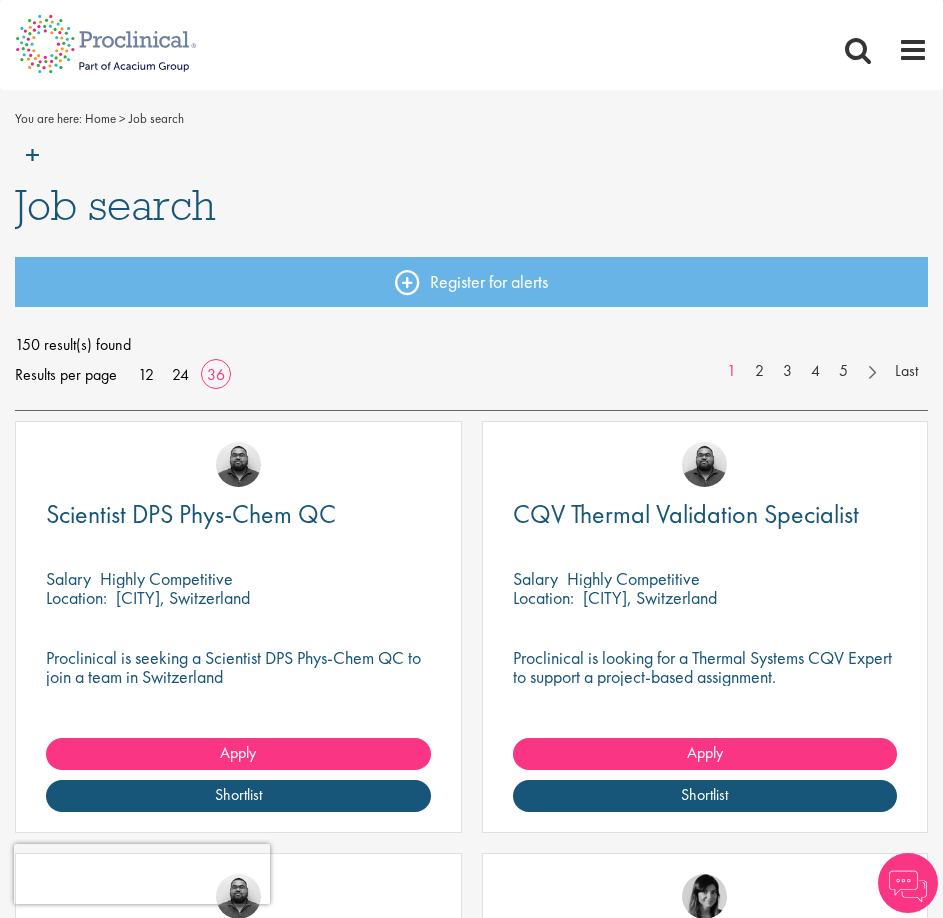 scroll, scrollTop: 0, scrollLeft: 0, axis: both 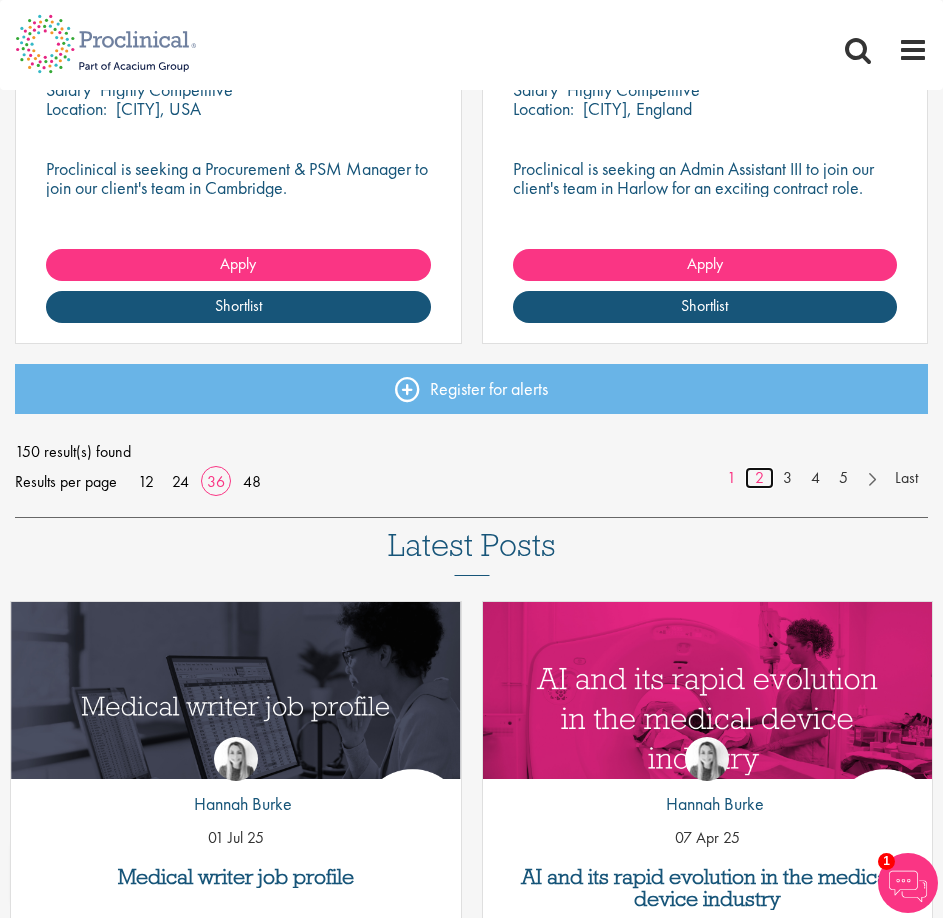 click on "2" at bounding box center [759, 478] 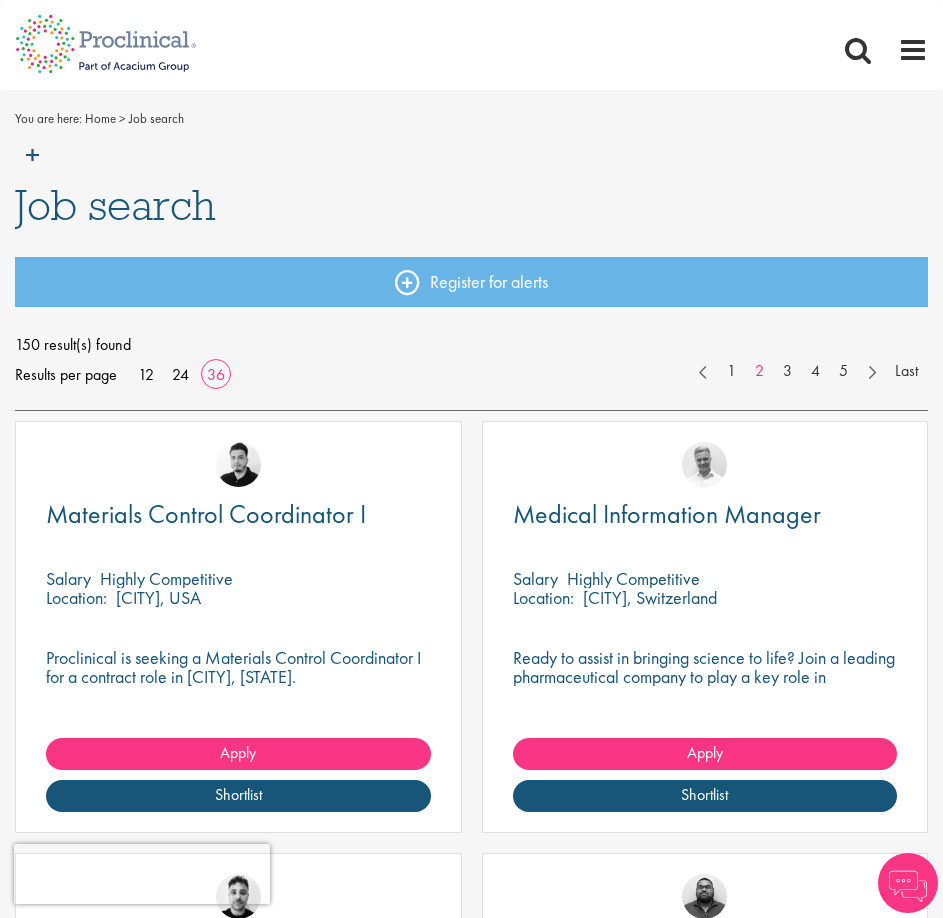 scroll, scrollTop: 0, scrollLeft: 0, axis: both 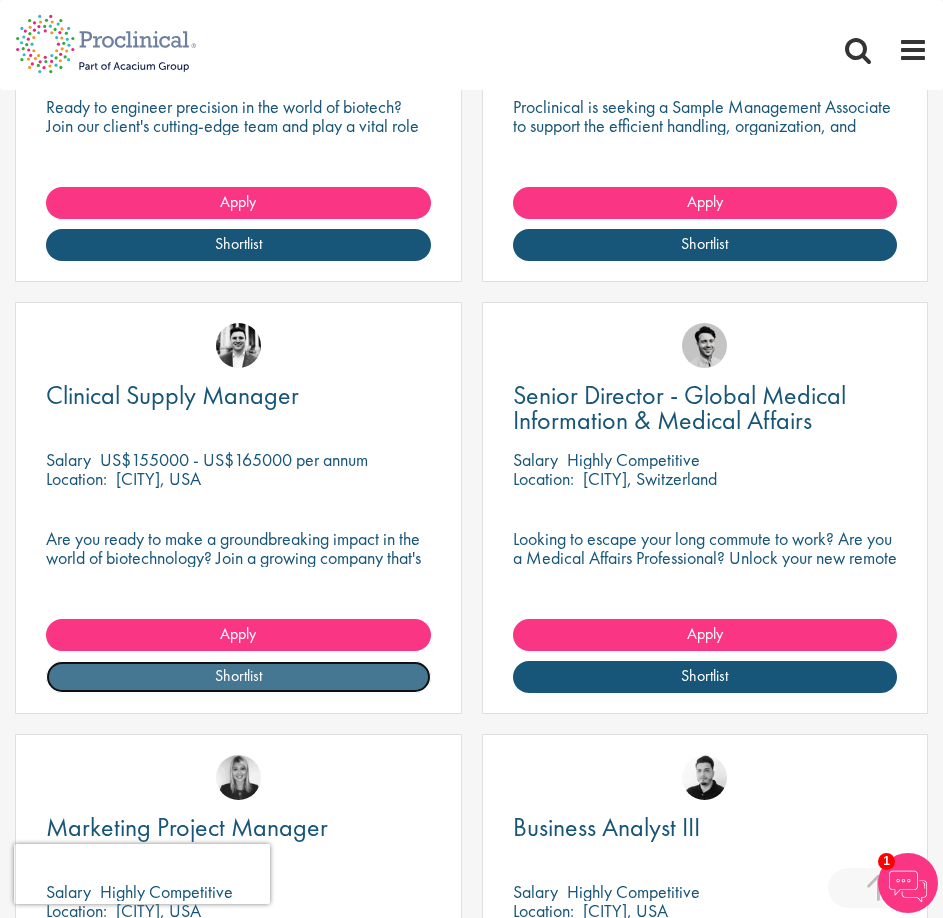 click on "Shortlist" at bounding box center [238, 677] 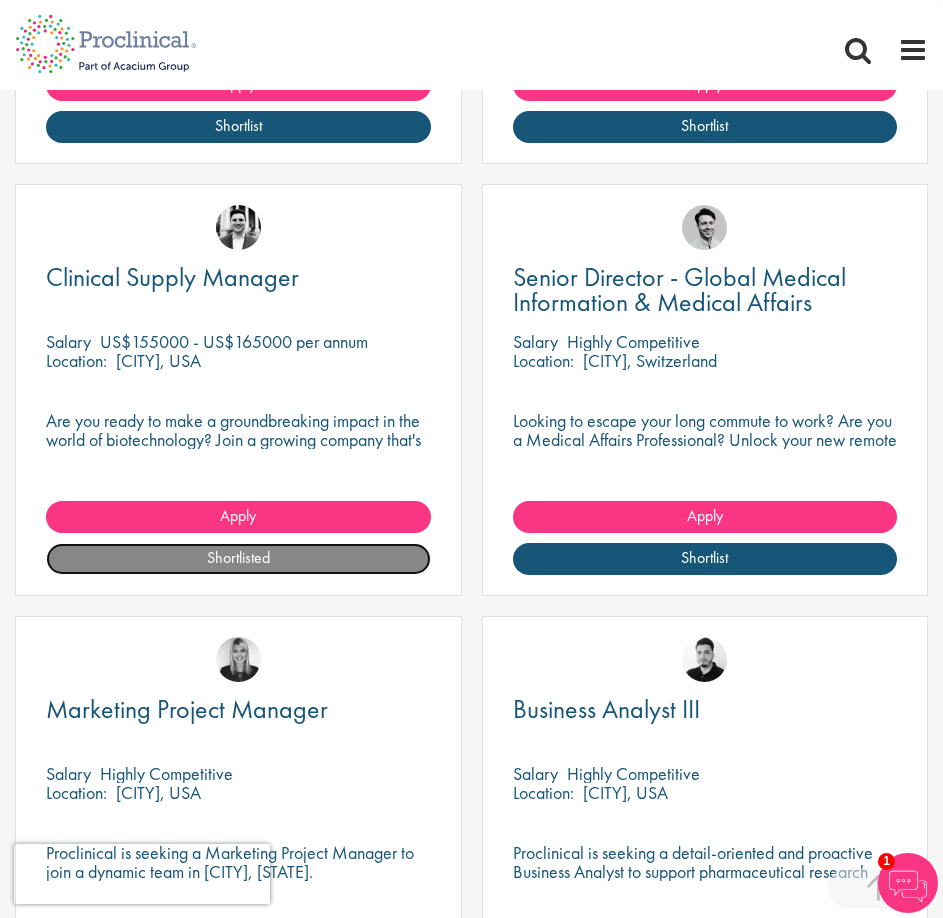 scroll, scrollTop: 6333, scrollLeft: 0, axis: vertical 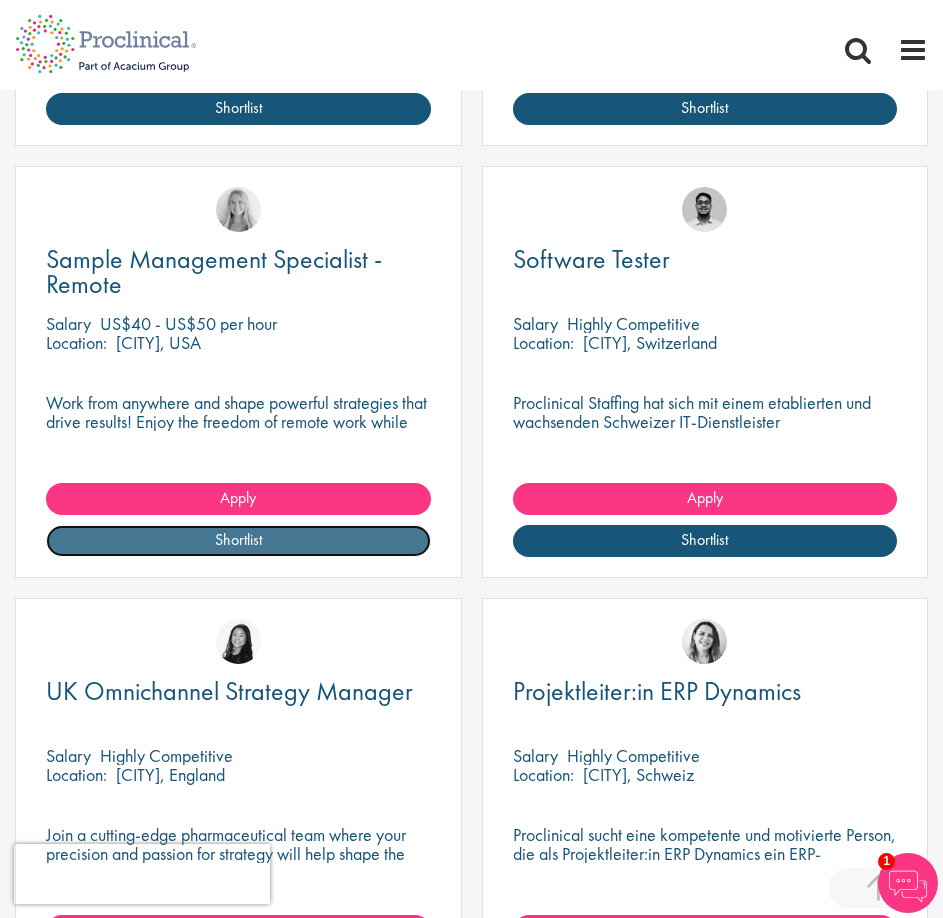 click on "Shortlist" at bounding box center (238, 541) 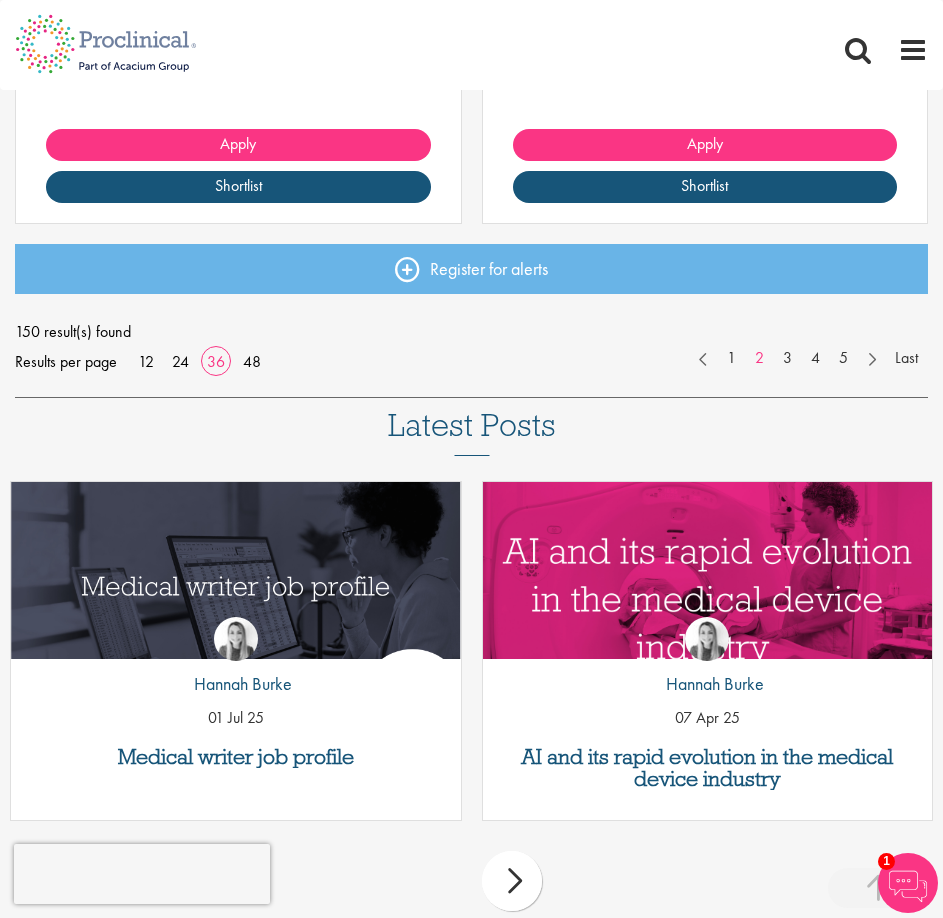 scroll, scrollTop: 8000, scrollLeft: 0, axis: vertical 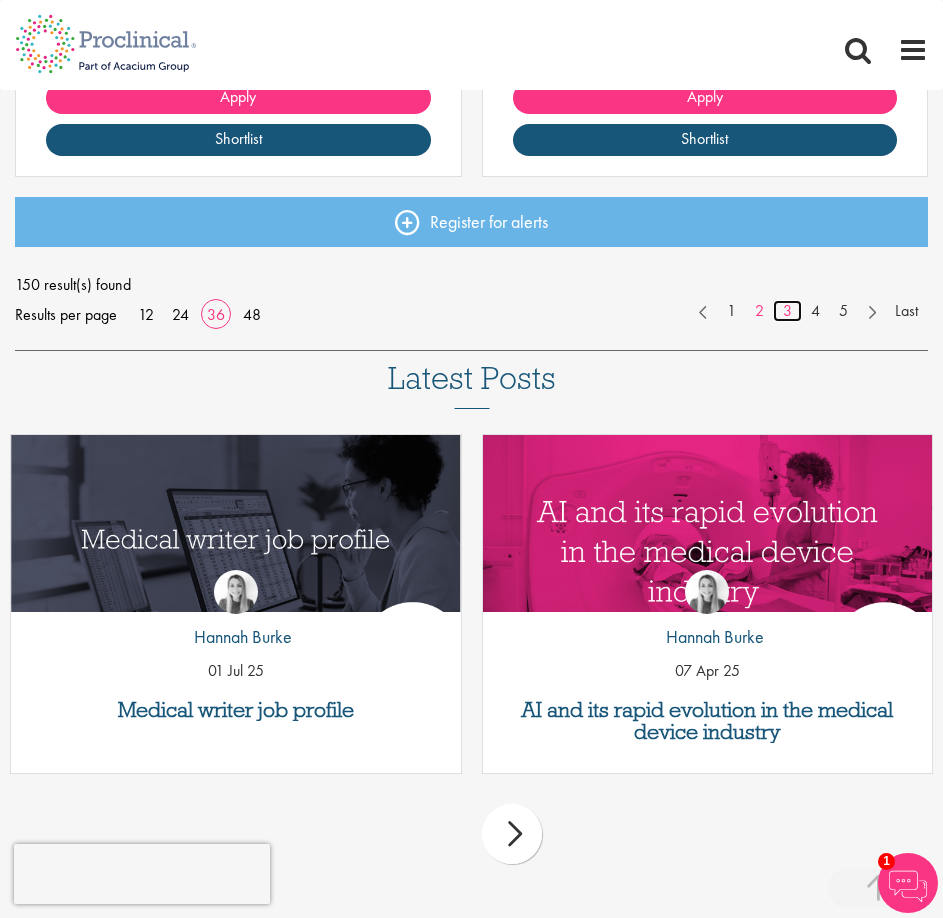 click on "3" at bounding box center [787, 311] 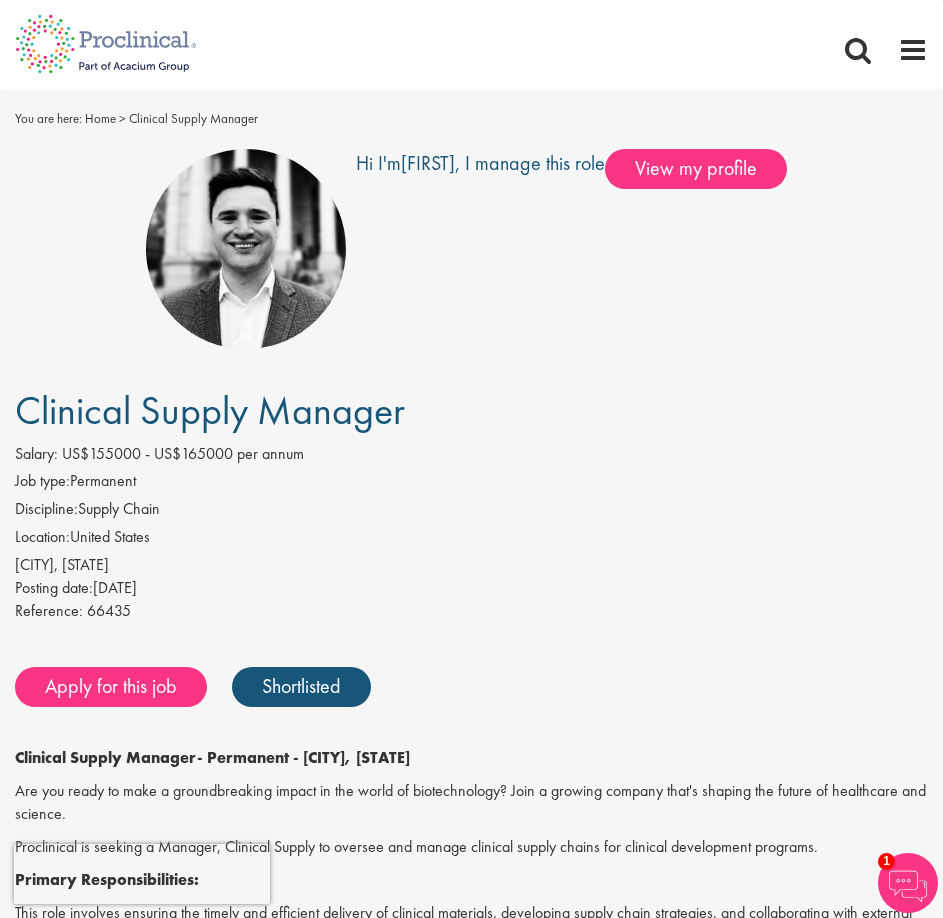 scroll, scrollTop: 0, scrollLeft: 0, axis: both 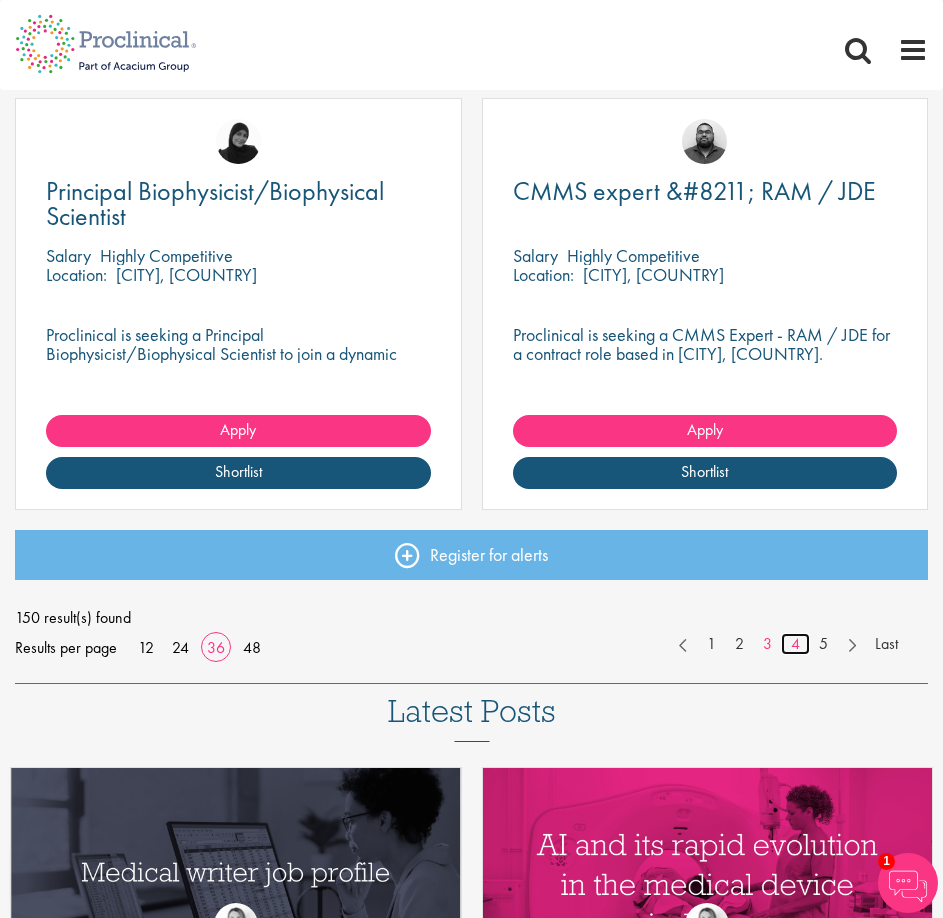 click on "4" at bounding box center (795, 644) 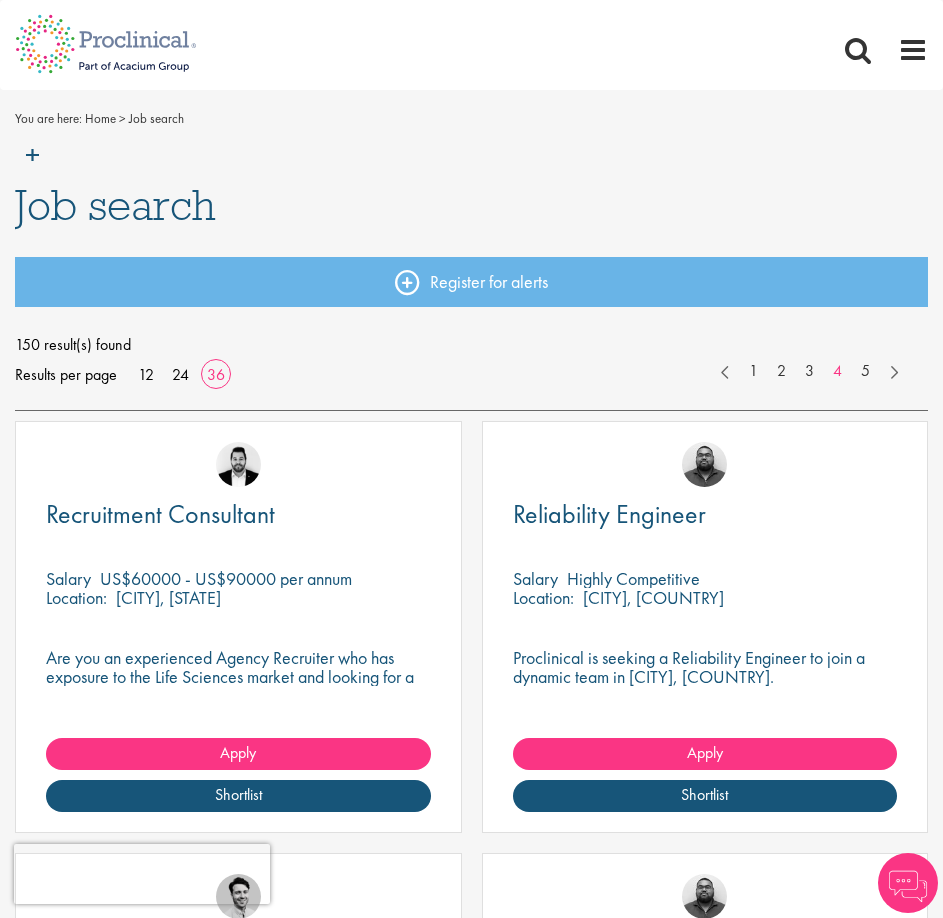scroll, scrollTop: 0, scrollLeft: 0, axis: both 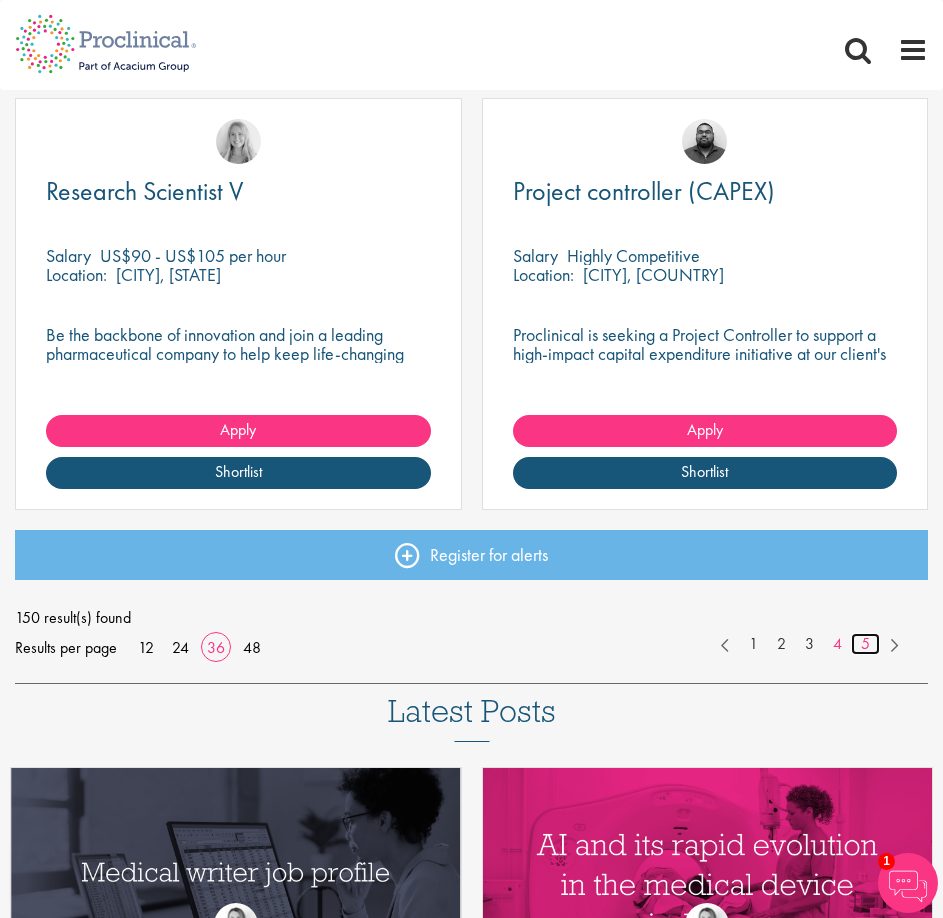 click on "5" at bounding box center [865, 644] 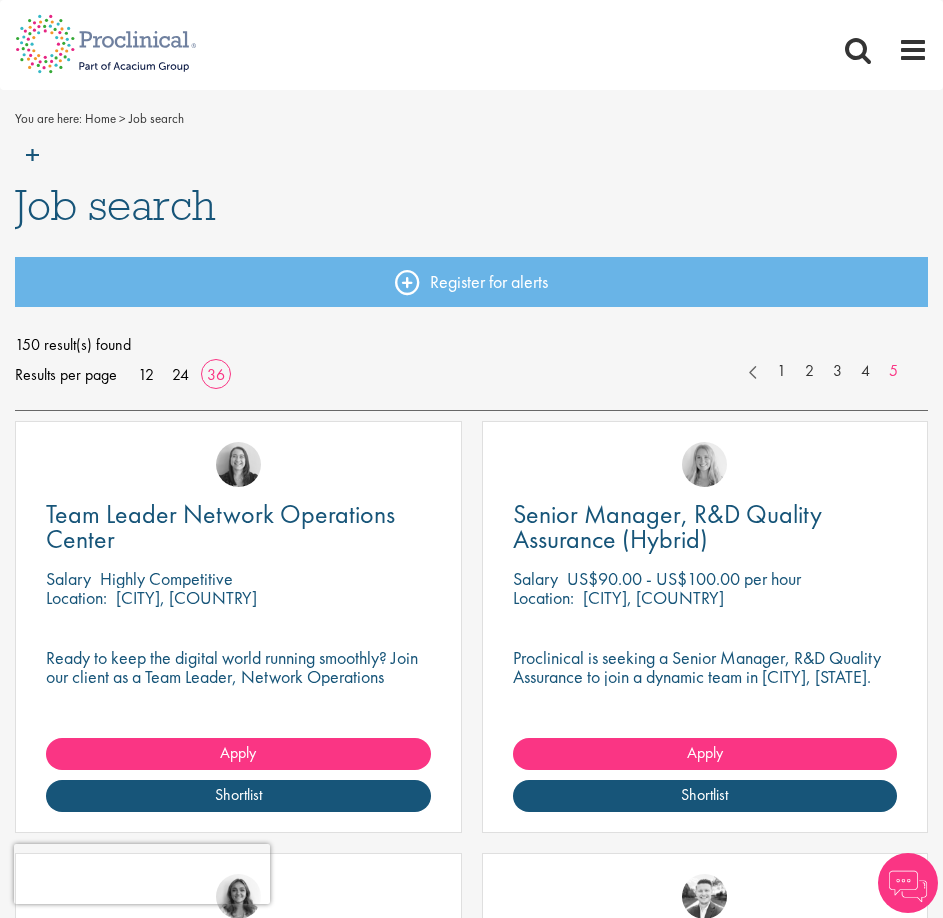 scroll, scrollTop: 0, scrollLeft: 0, axis: both 